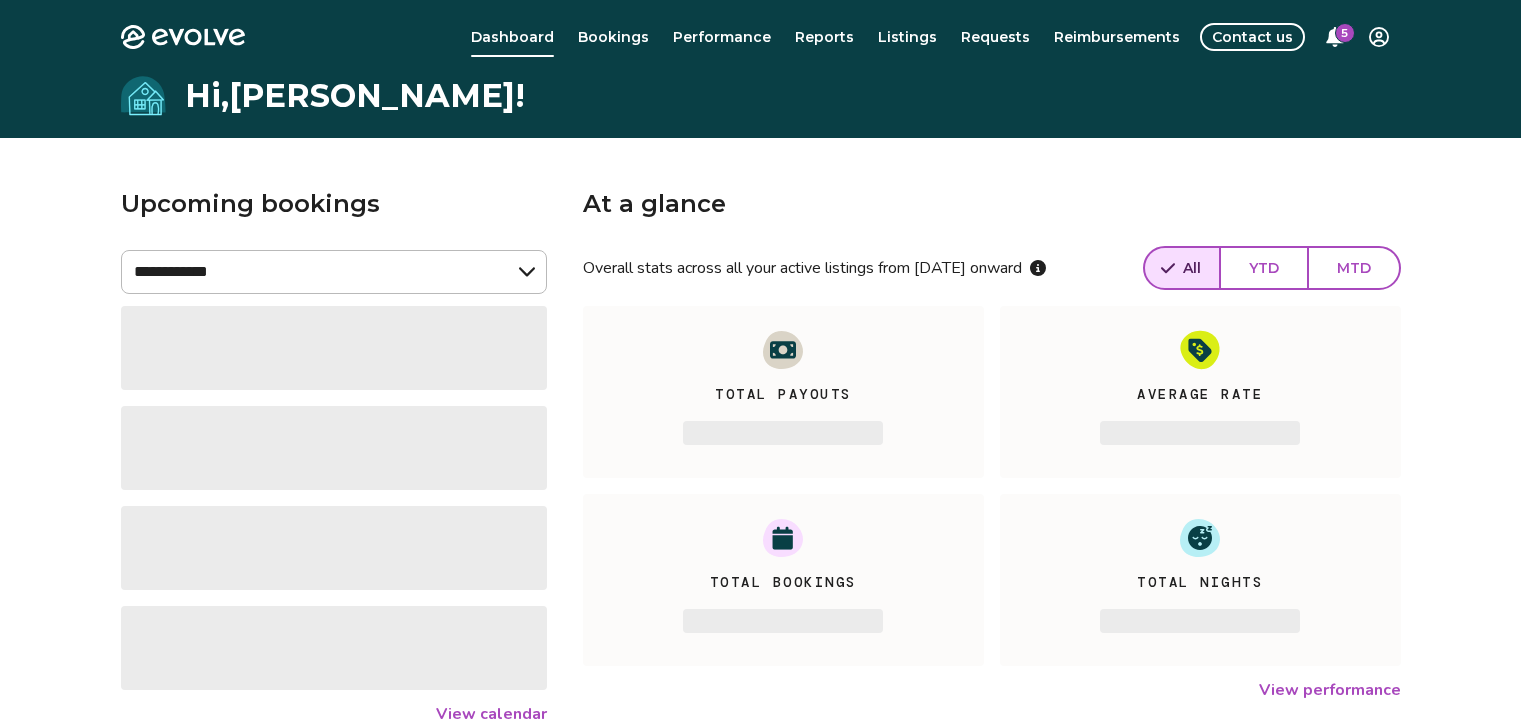 scroll, scrollTop: 0, scrollLeft: 0, axis: both 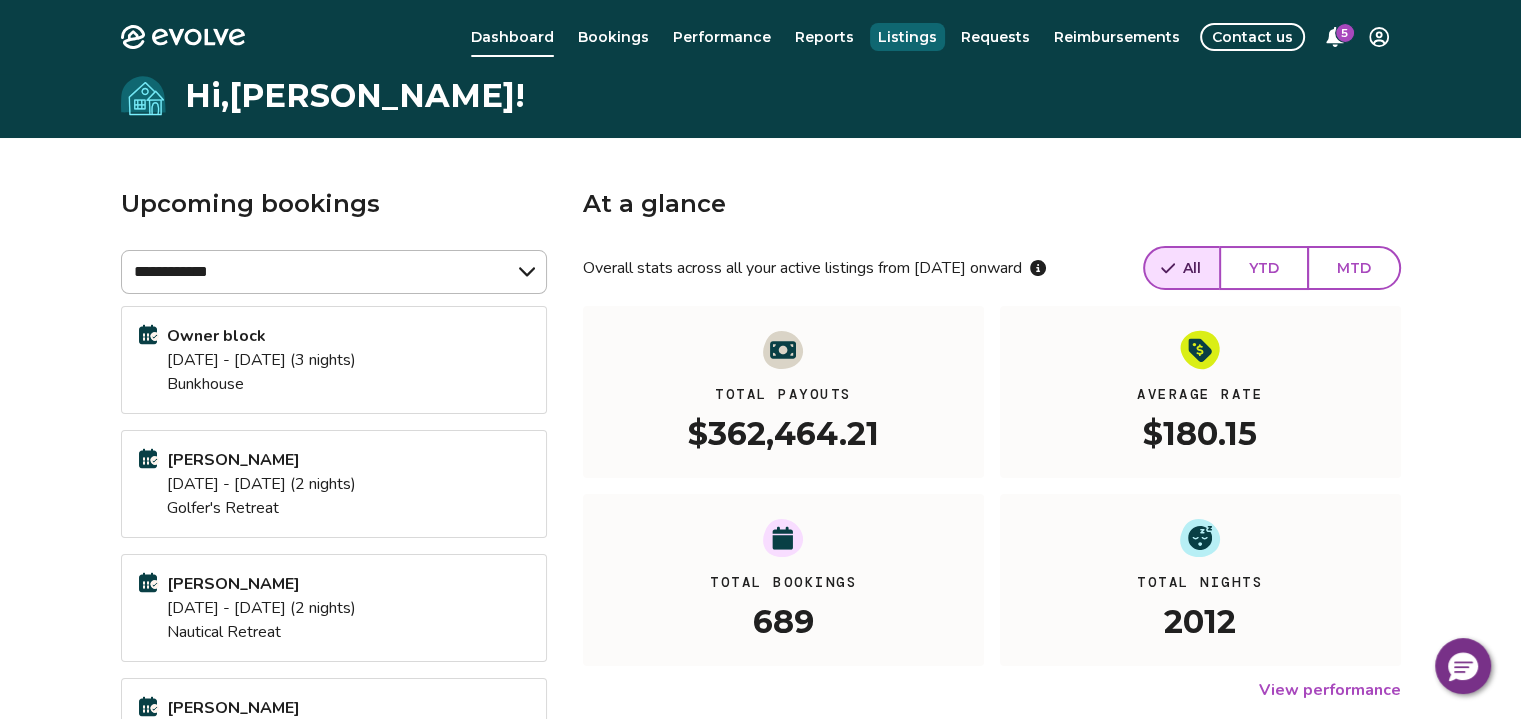 click on "Listings" at bounding box center [907, 37] 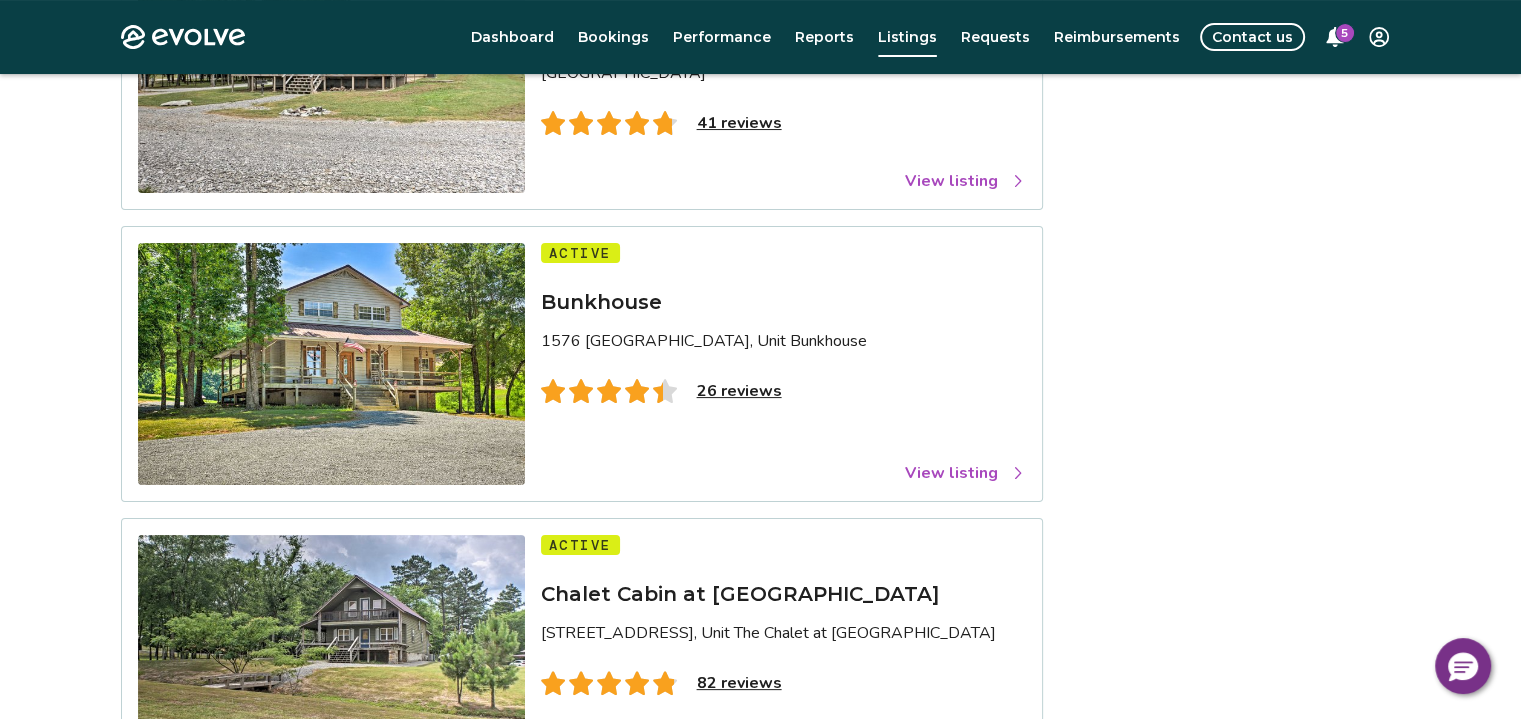 scroll, scrollTop: 319, scrollLeft: 0, axis: vertical 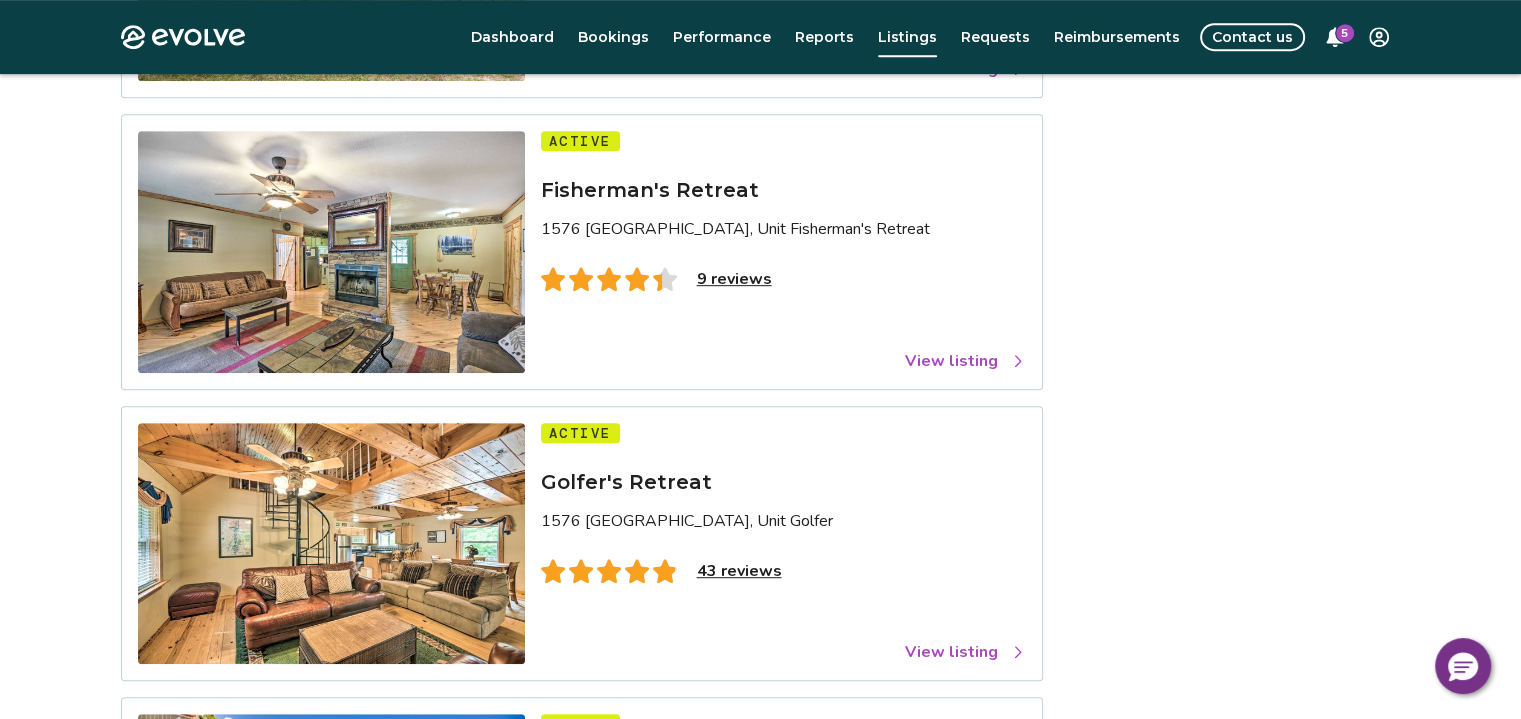 drag, startPoint x: 638, startPoint y: 425, endPoint x: 346, endPoint y: 271, distance: 330.1212 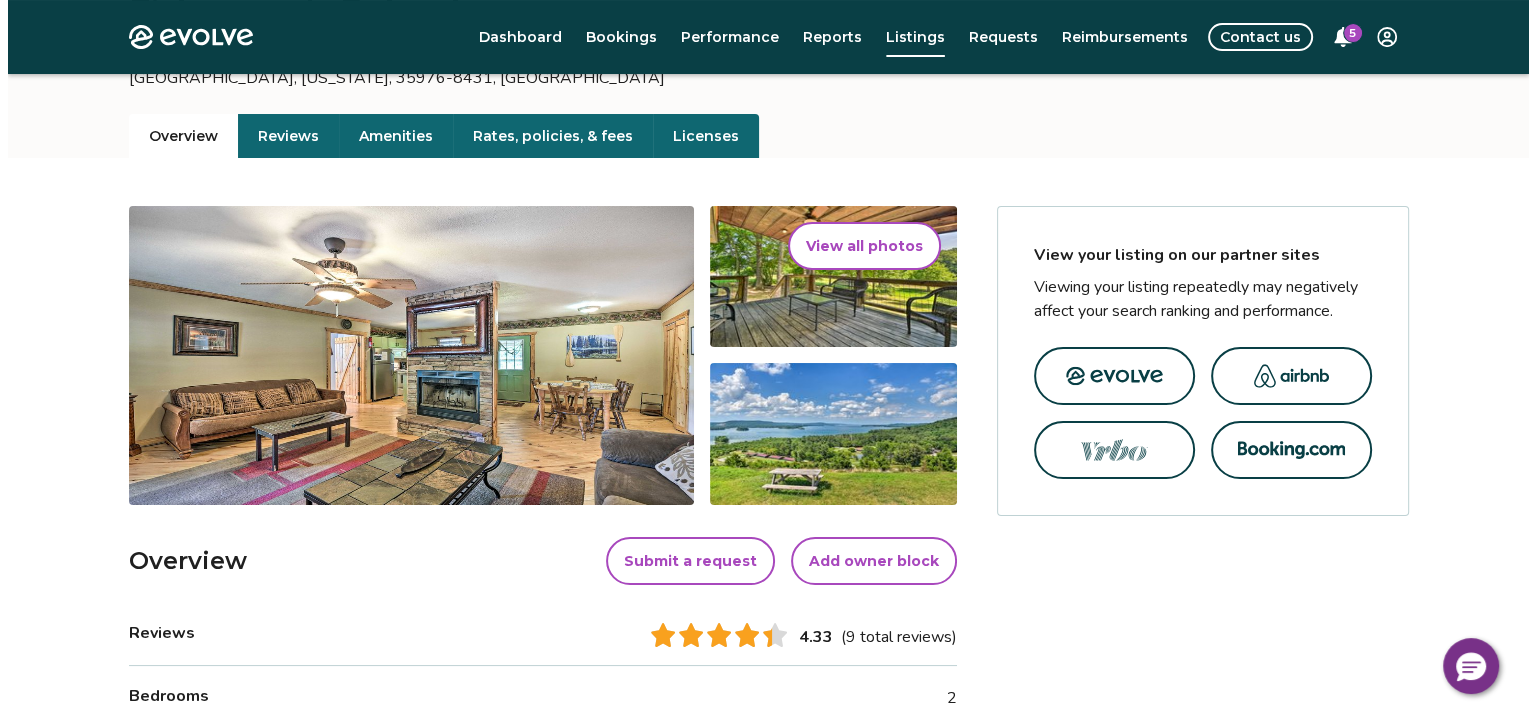 scroll, scrollTop: 0, scrollLeft: 0, axis: both 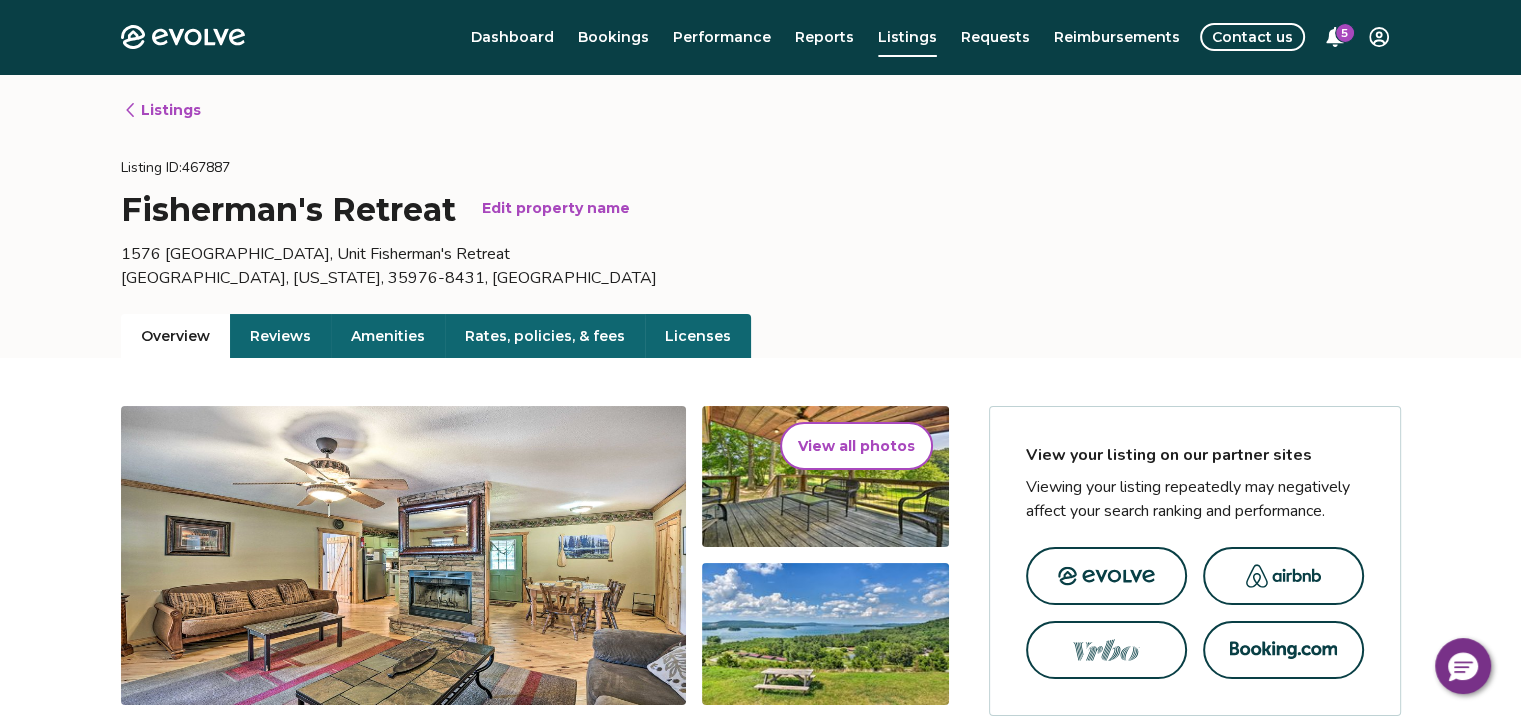 click on "5" at bounding box center [1345, 33] 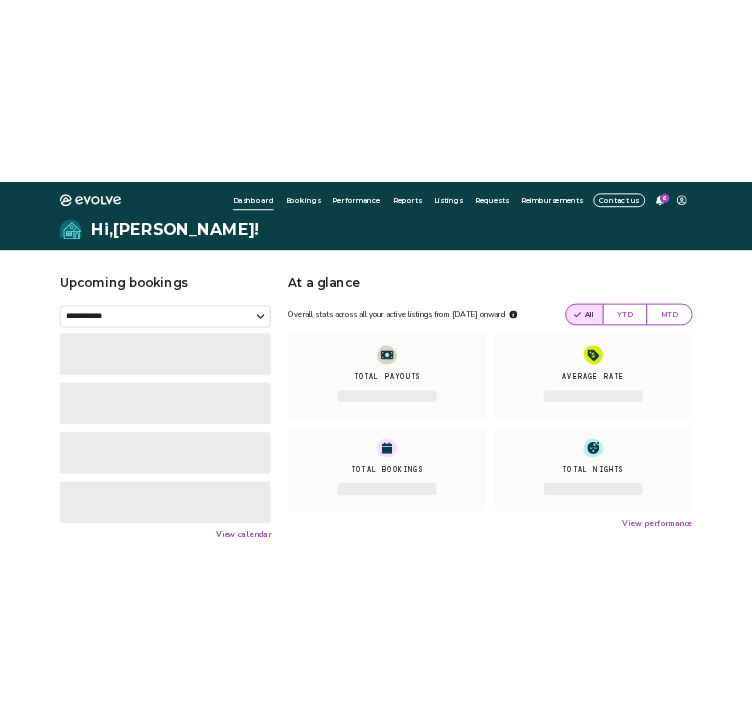 scroll, scrollTop: 0, scrollLeft: 0, axis: both 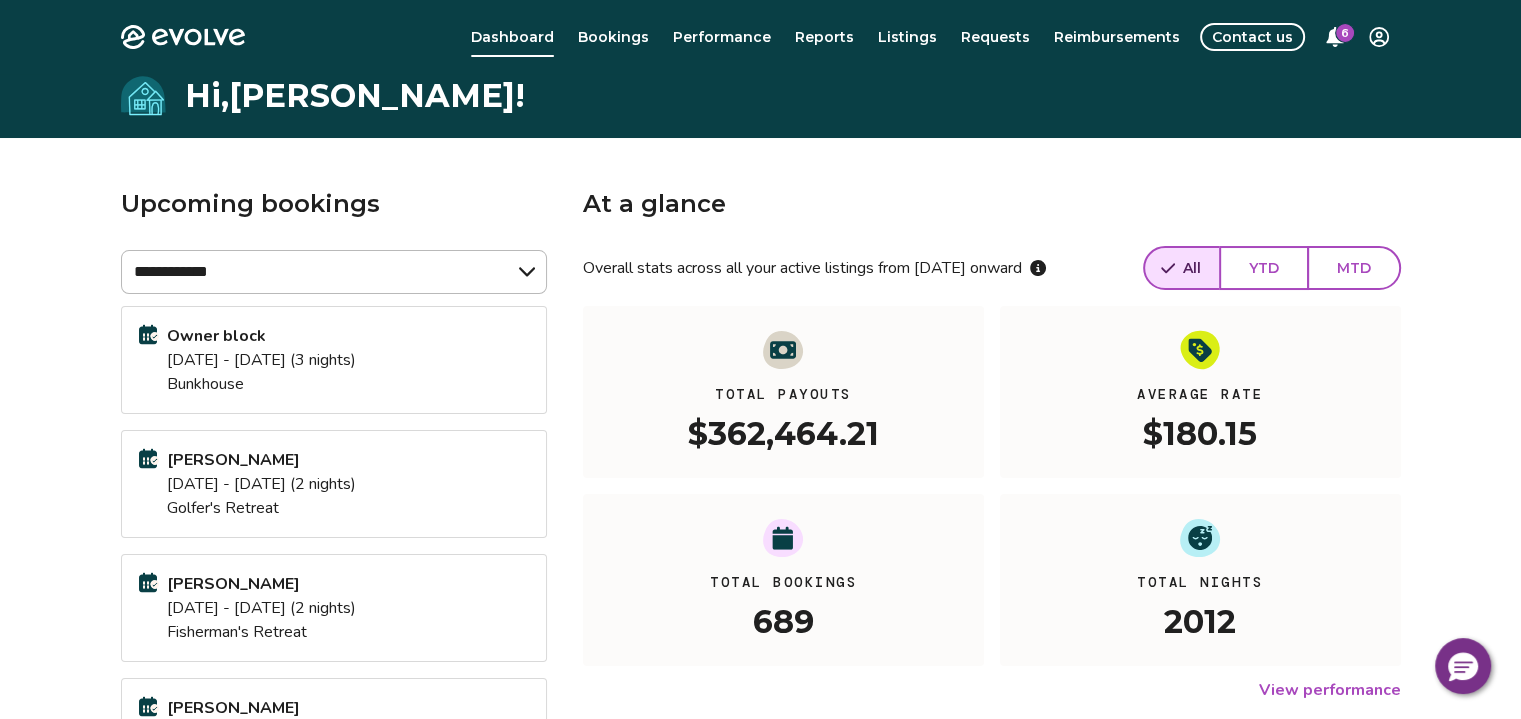 click on "6" at bounding box center [1345, 33] 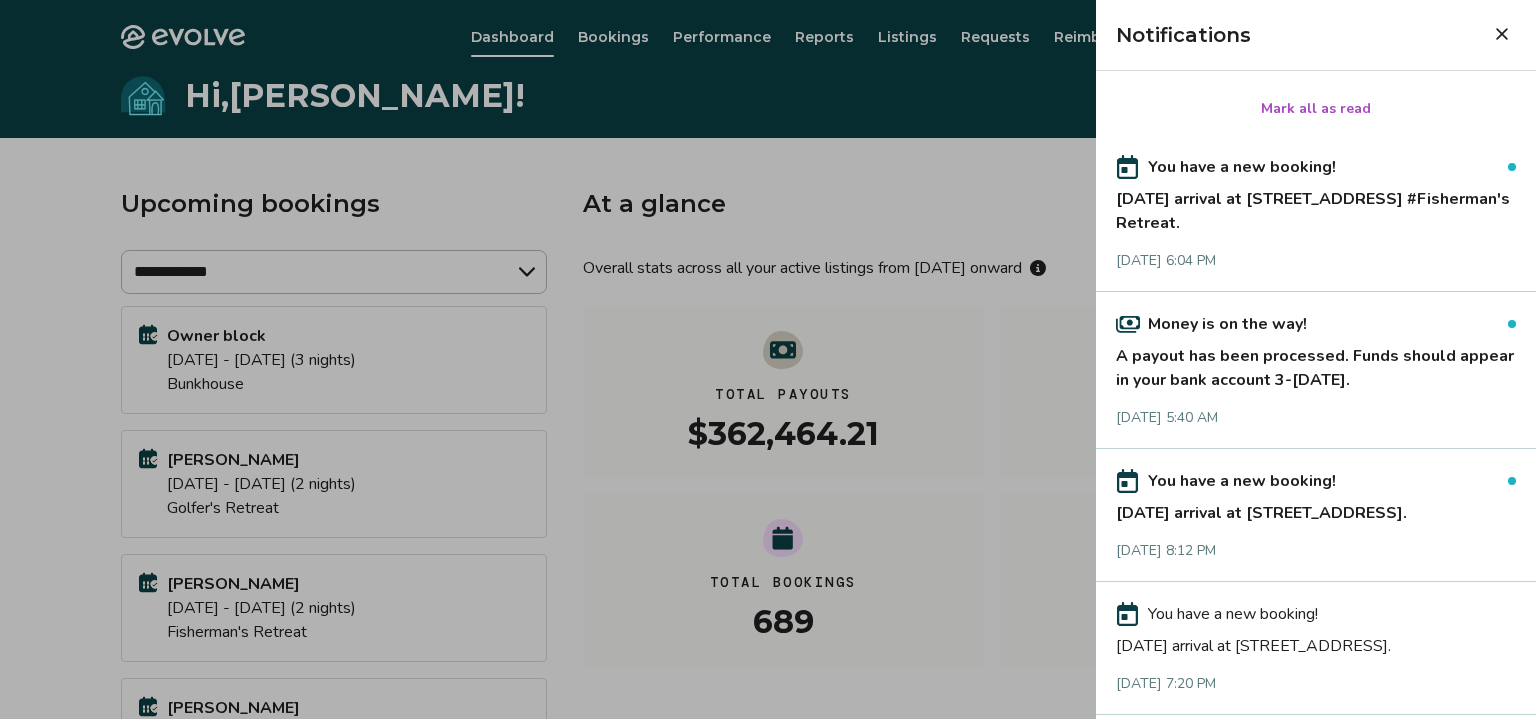 click on "You have a new booking!" at bounding box center (1242, 167) 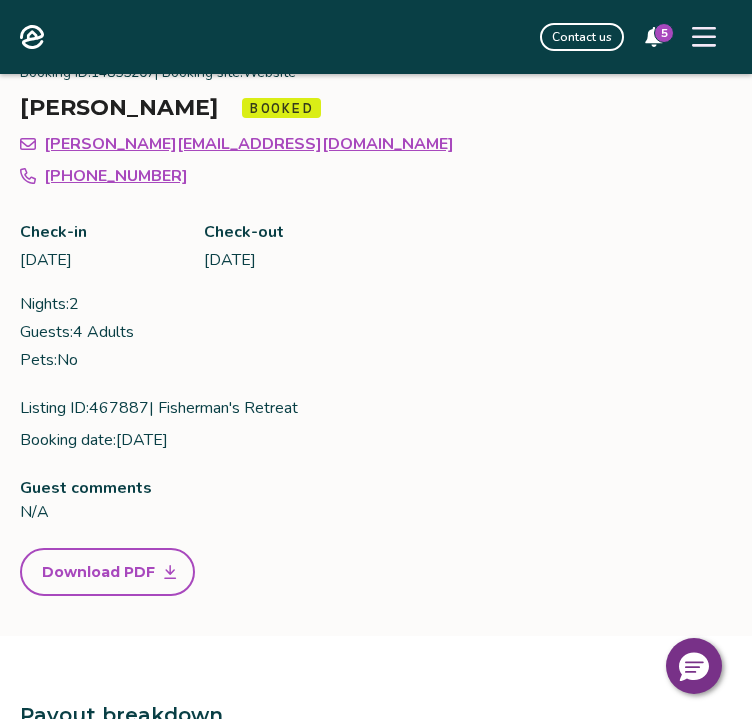 scroll, scrollTop: 0, scrollLeft: 0, axis: both 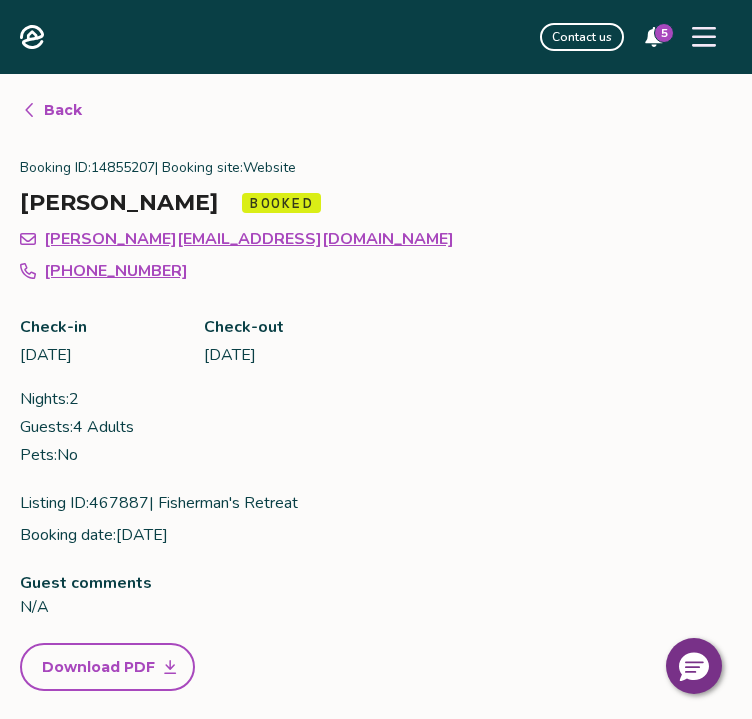 click on "[PERSON_NAME] Booked" at bounding box center [376, 202] 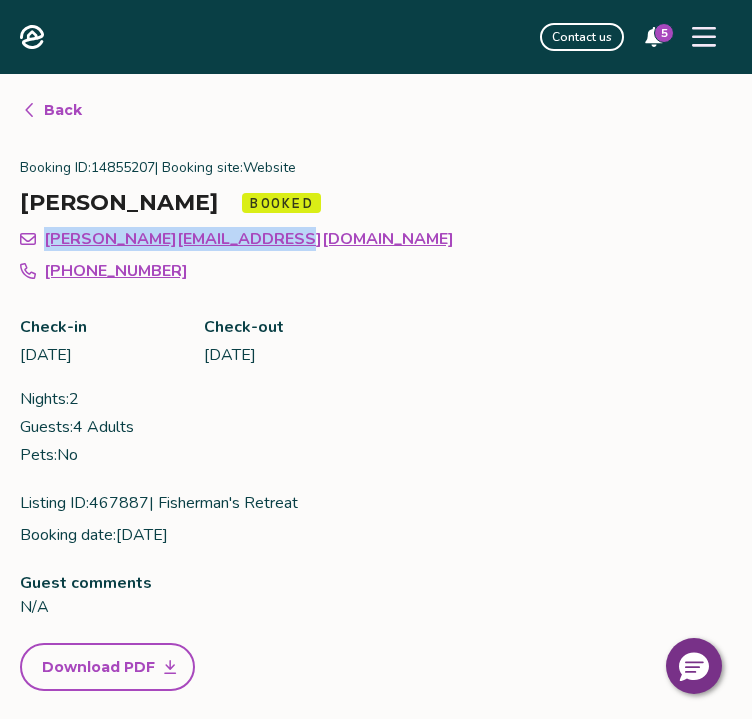 drag, startPoint x: 281, startPoint y: 242, endPoint x: 44, endPoint y: 250, distance: 237.13498 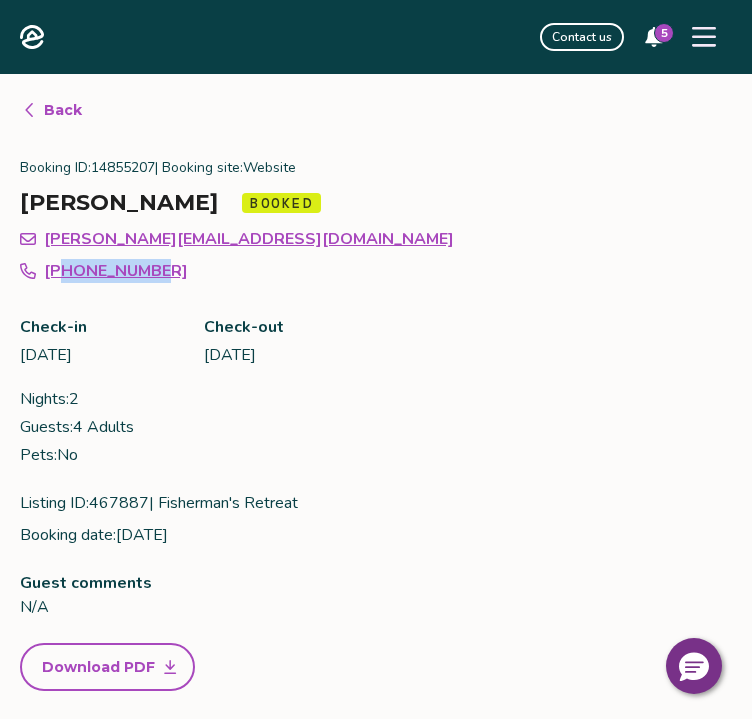 drag, startPoint x: 172, startPoint y: 269, endPoint x: 64, endPoint y: 270, distance: 108.00463 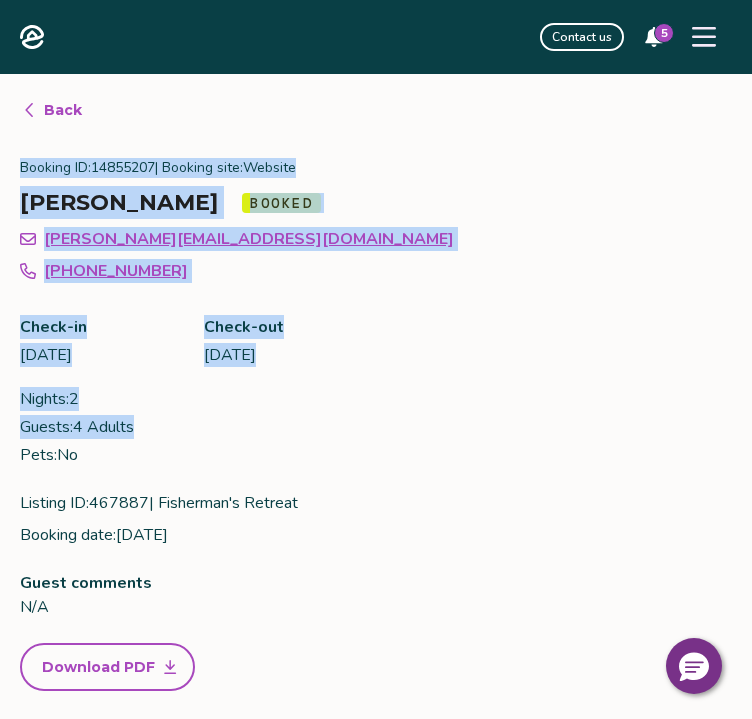 drag, startPoint x: 11, startPoint y: 163, endPoint x: 157, endPoint y: 403, distance: 280.91992 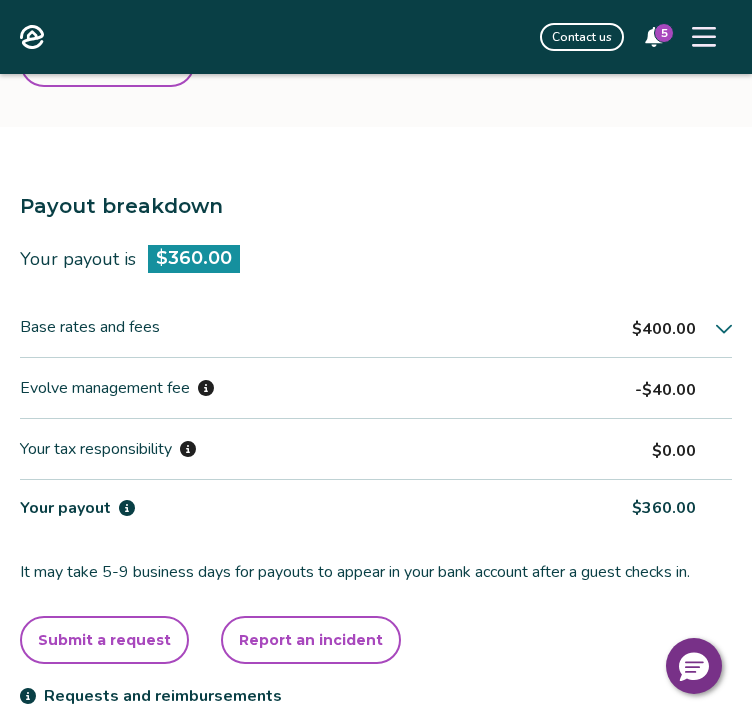 scroll, scrollTop: 604, scrollLeft: 0, axis: vertical 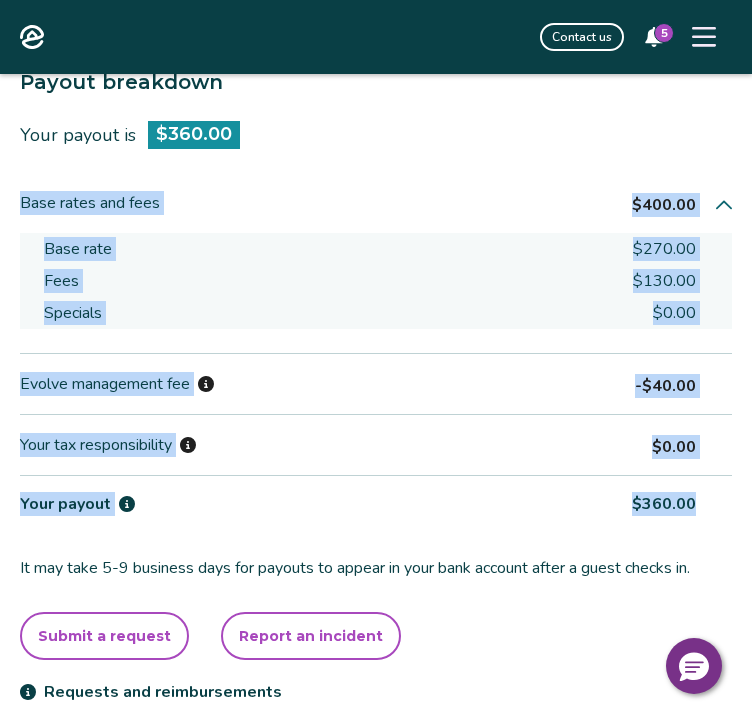 drag, startPoint x: 14, startPoint y: 199, endPoint x: 728, endPoint y: 503, distance: 776.0232 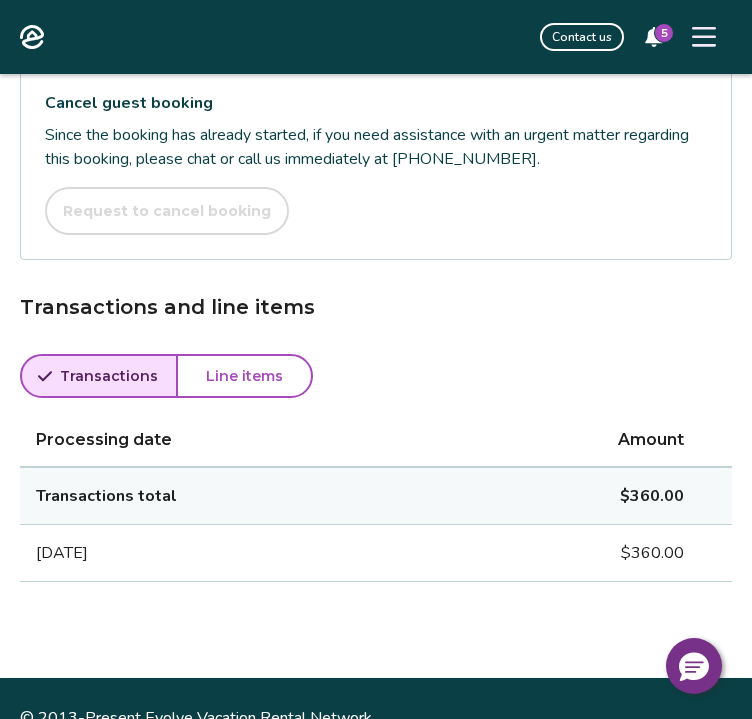 scroll, scrollTop: 1665, scrollLeft: 0, axis: vertical 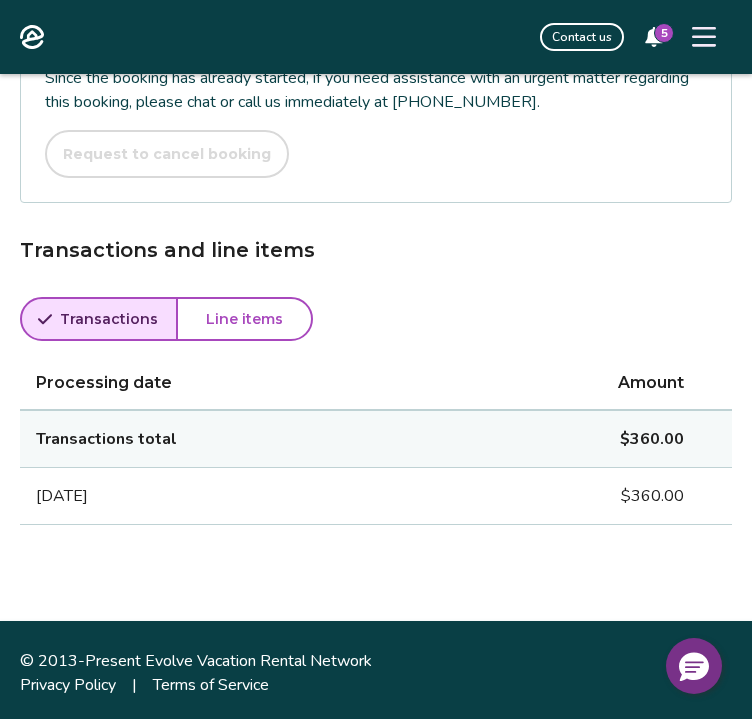 click on "Line items" at bounding box center (244, 319) 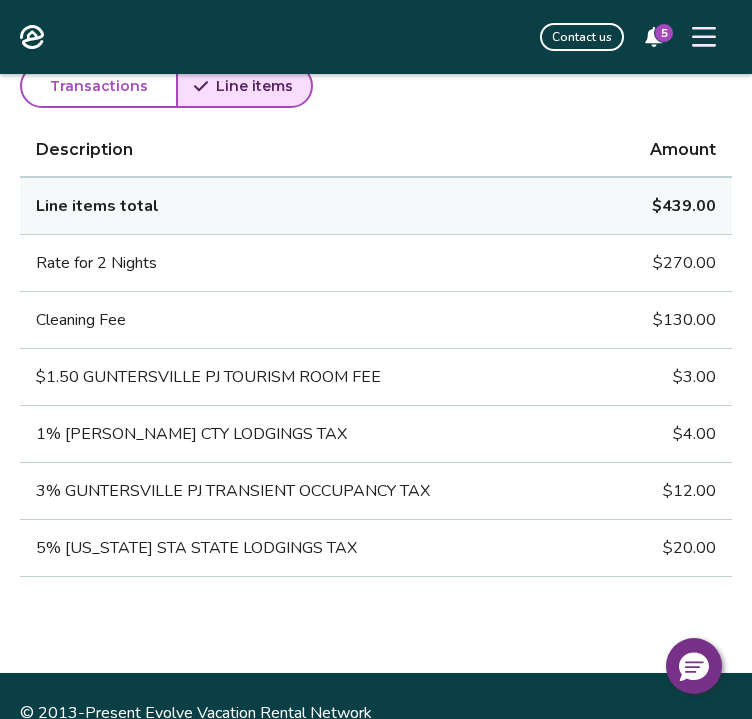 scroll, scrollTop: 1901, scrollLeft: 0, axis: vertical 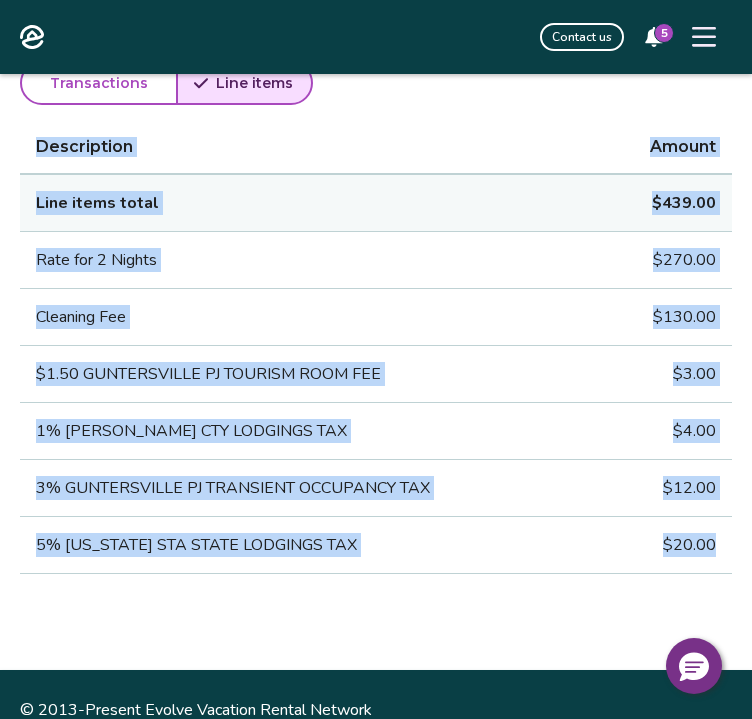 drag, startPoint x: 12, startPoint y: 192, endPoint x: 728, endPoint y: 538, distance: 795.2182 